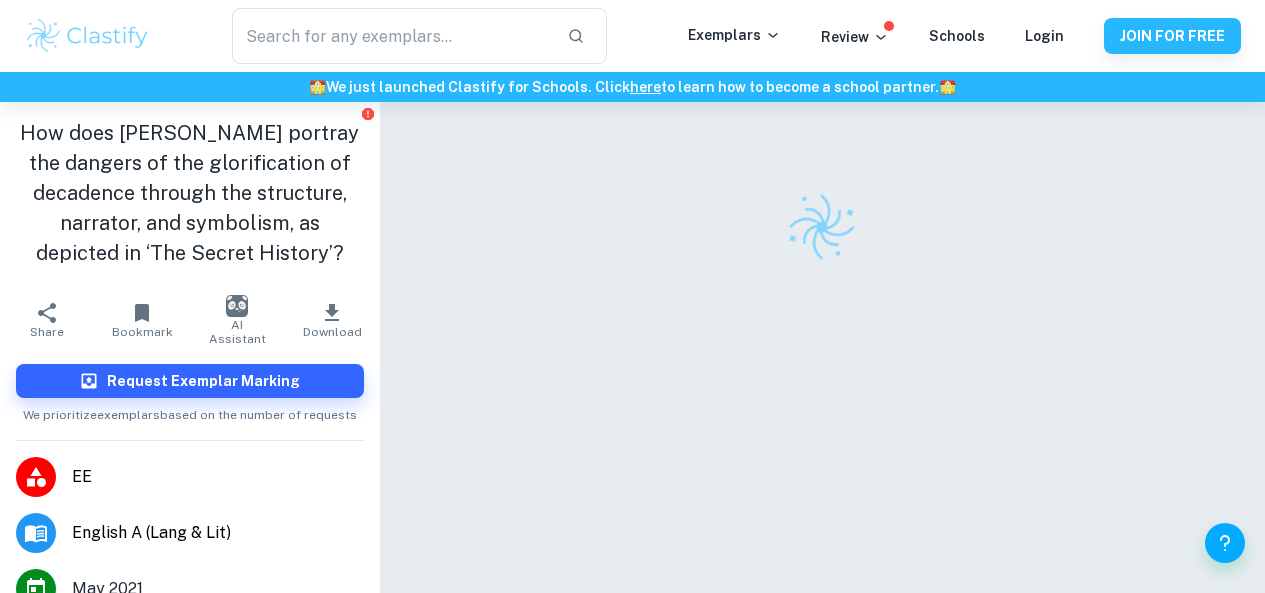 scroll, scrollTop: 0, scrollLeft: 0, axis: both 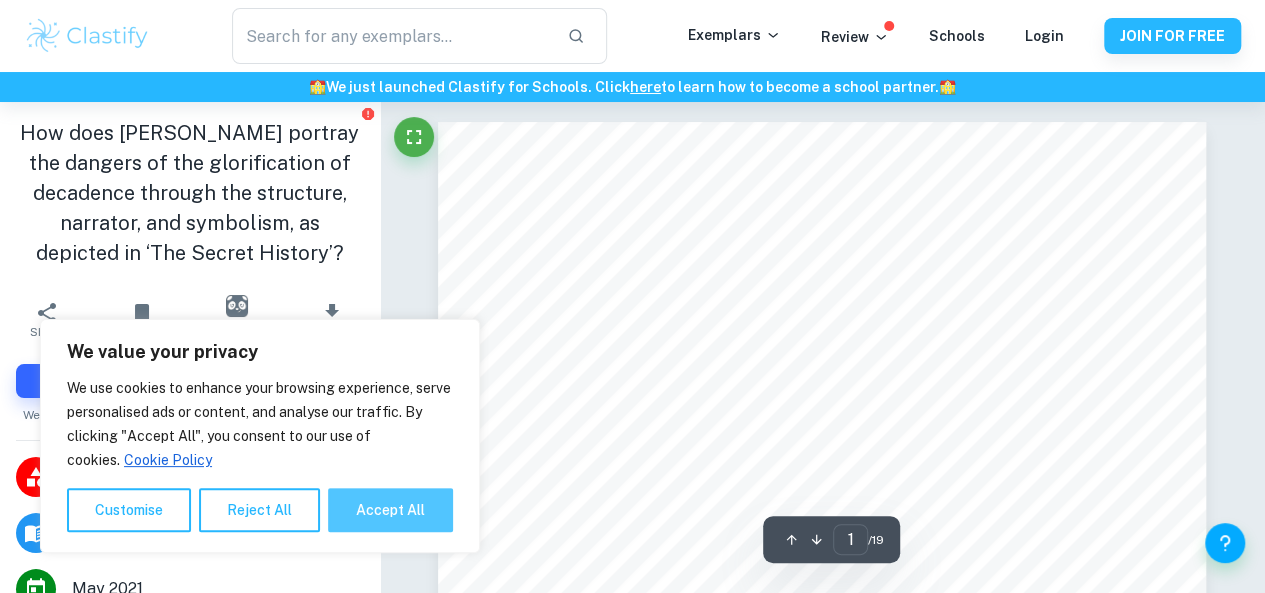 click on "Accept All" at bounding box center (390, 510) 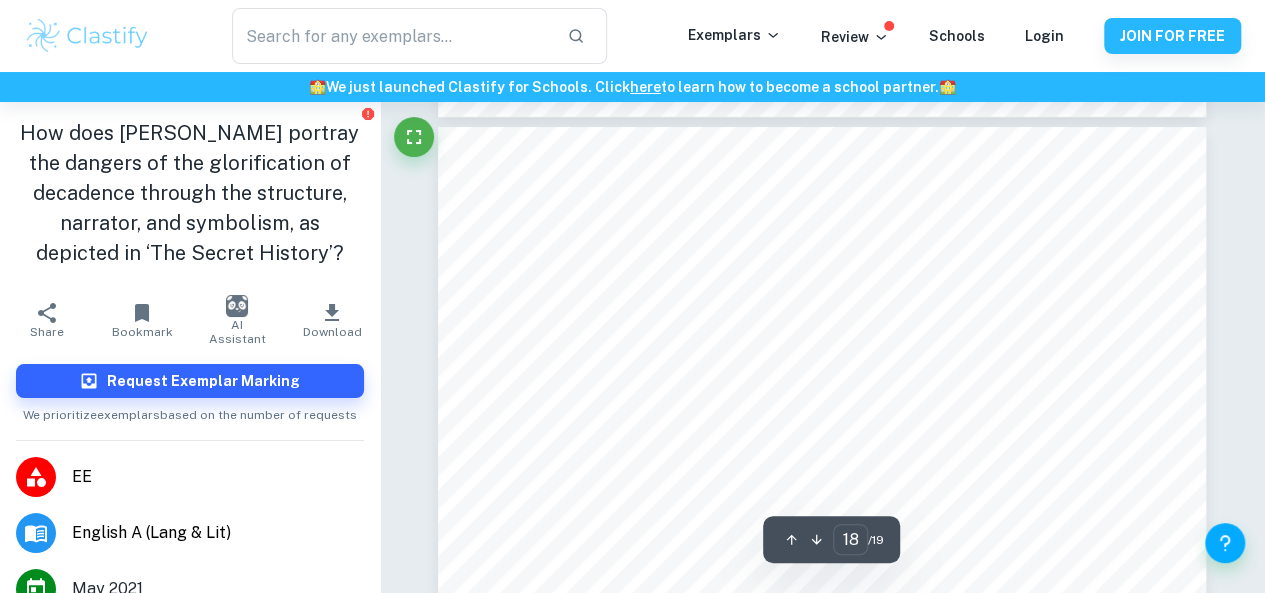 scroll, scrollTop: 19093, scrollLeft: 0, axis: vertical 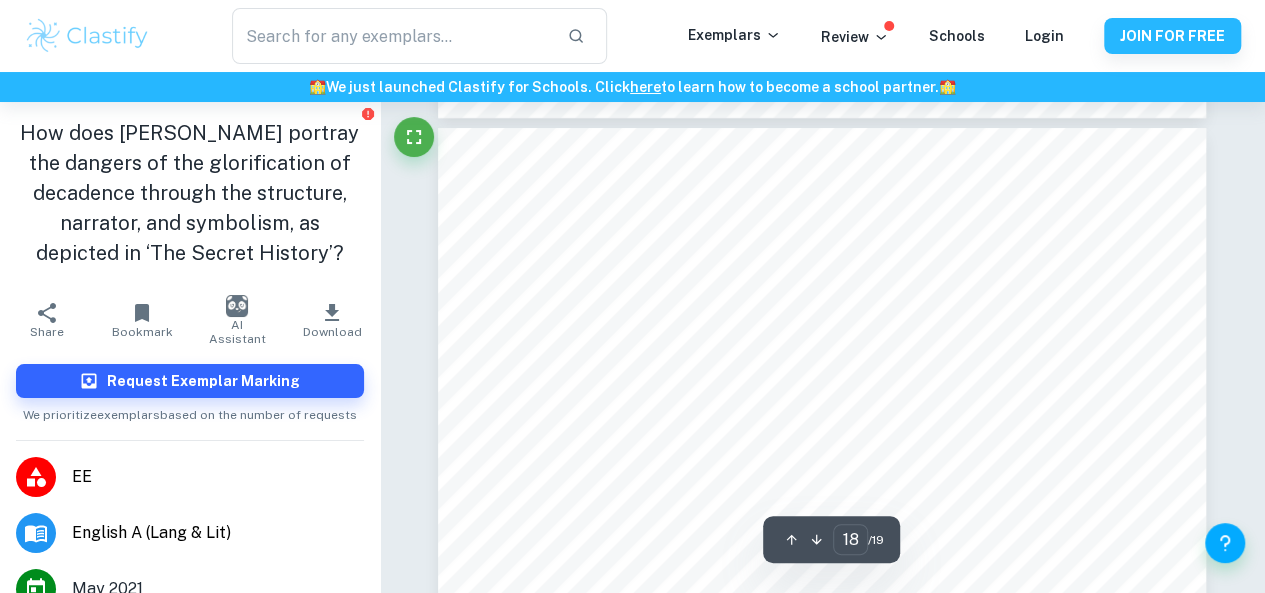 click on "We value your privacy We use cookies to enhance your browsing experience, serve personalised ads or content, and analyse our traffic. By clicking "Accept All", you consent to our use of cookies.   Cookie Policy Customise   Reject All   Accept All   Customise Consent Preferences   We use cookies to help you navigate efficiently and perform certain functions. You will find detailed information about all cookies under each consent category below. The cookies that are categorised as "Necessary" are stored on your browser as they are essential for enabling the basic functionalities of the site. ...  Show more For more information on how Google's third-party cookies operate and handle your data, see:   Google Privacy Policy Necessary Always Active Necessary cookies are required to enable the basic features of this site, such as providing secure log-in or adjusting your consent preferences. These cookies do not store any personally identifiable data. Functional Analytics Performance Advertisement Uncategorised" at bounding box center (632, -18797) 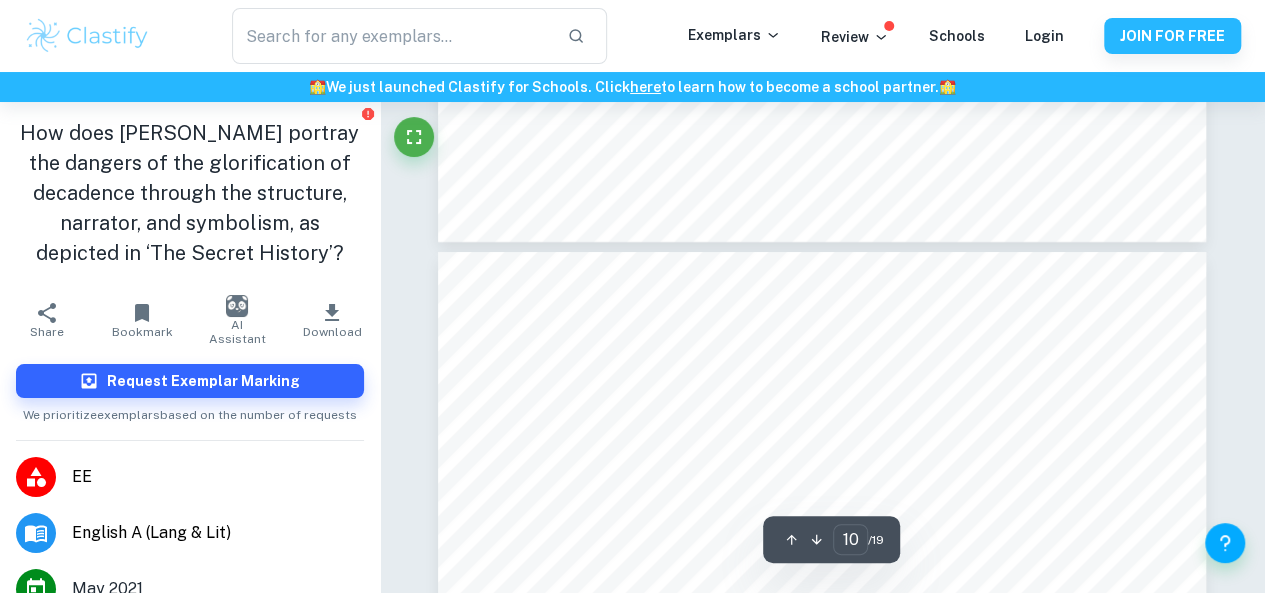 scroll, scrollTop: 10763, scrollLeft: 0, axis: vertical 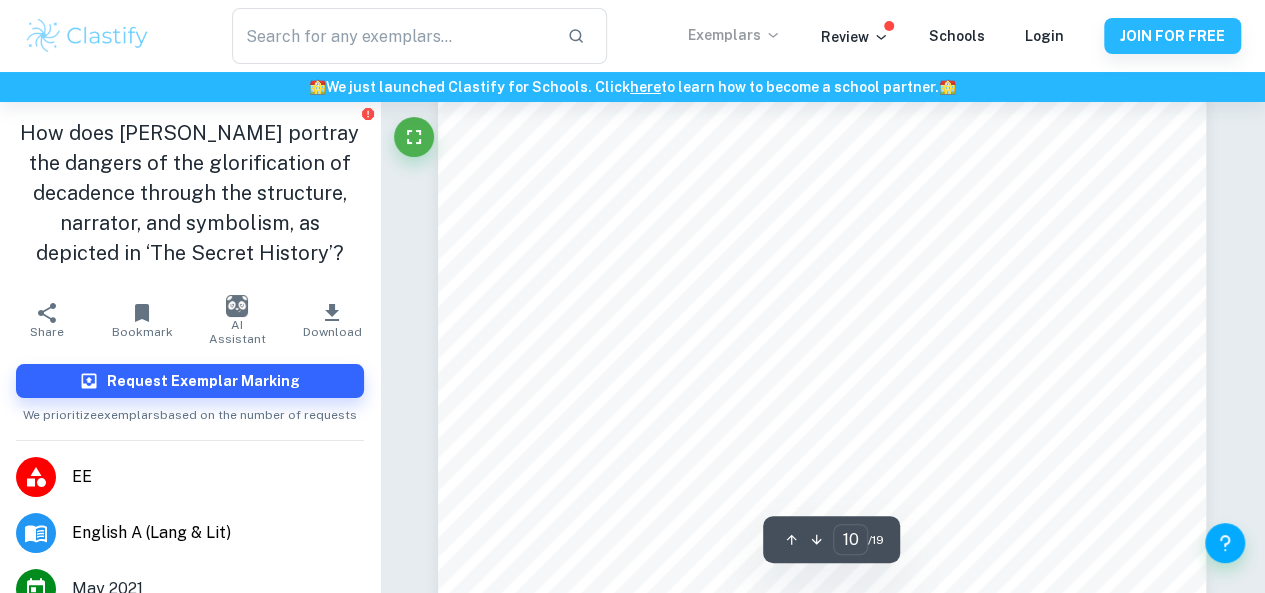 click on "Exemplars" at bounding box center (734, 35) 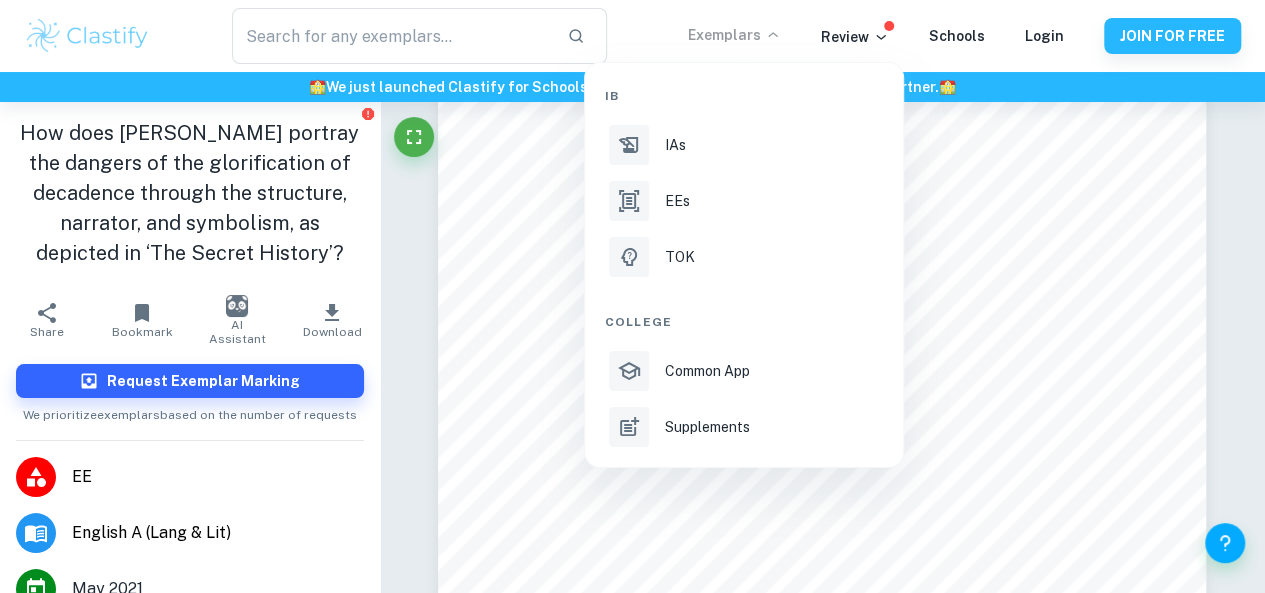 click at bounding box center [632, 296] 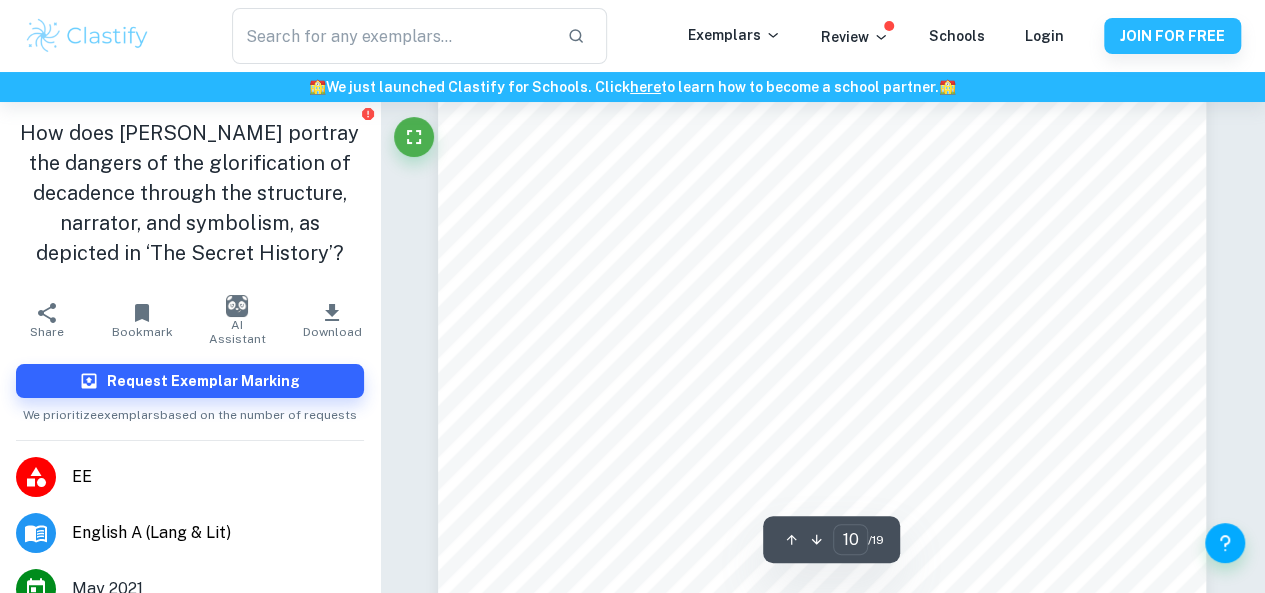 type on "9" 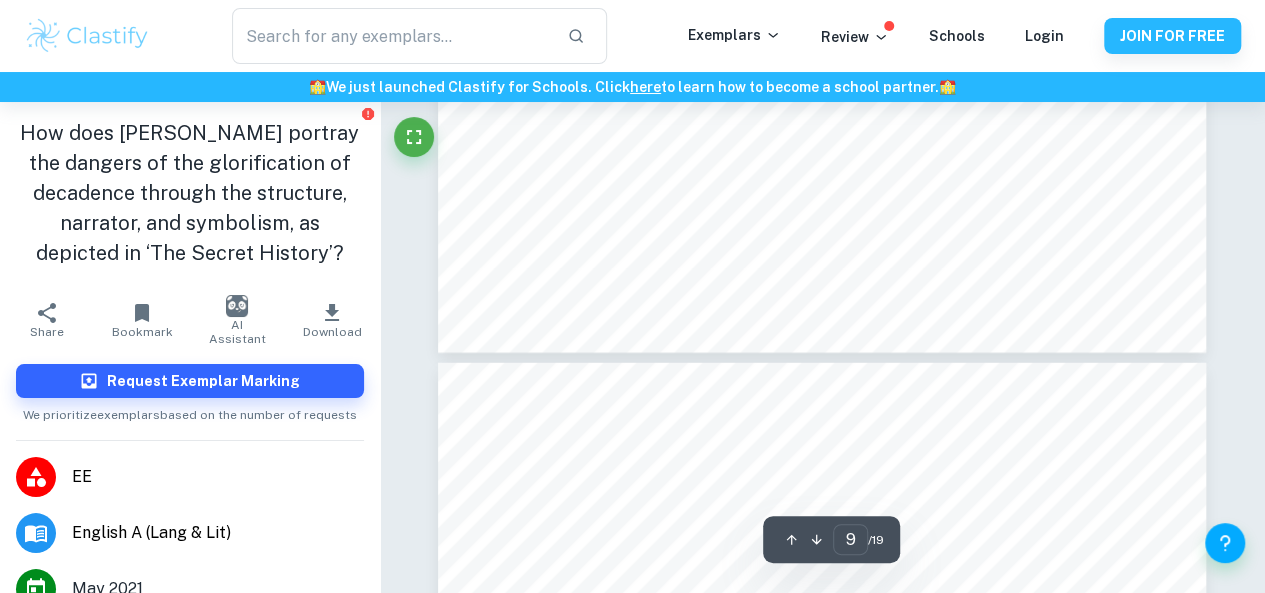 scroll, scrollTop: 9876, scrollLeft: 0, axis: vertical 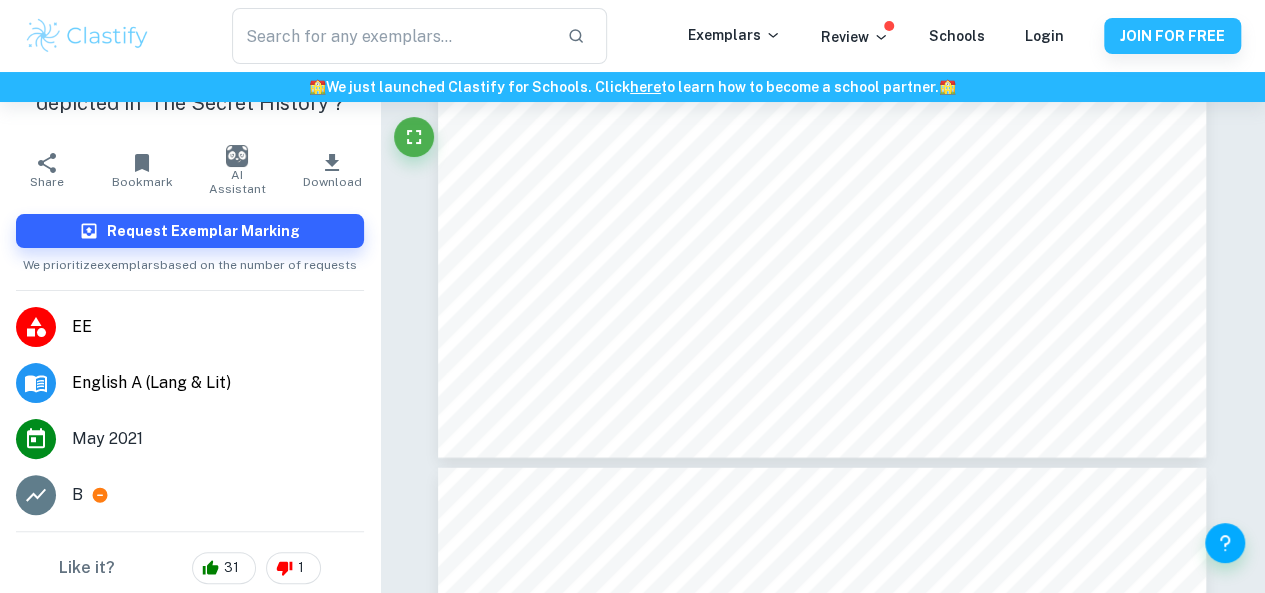 click on "English A (Lang & Lit)" at bounding box center [218, 383] 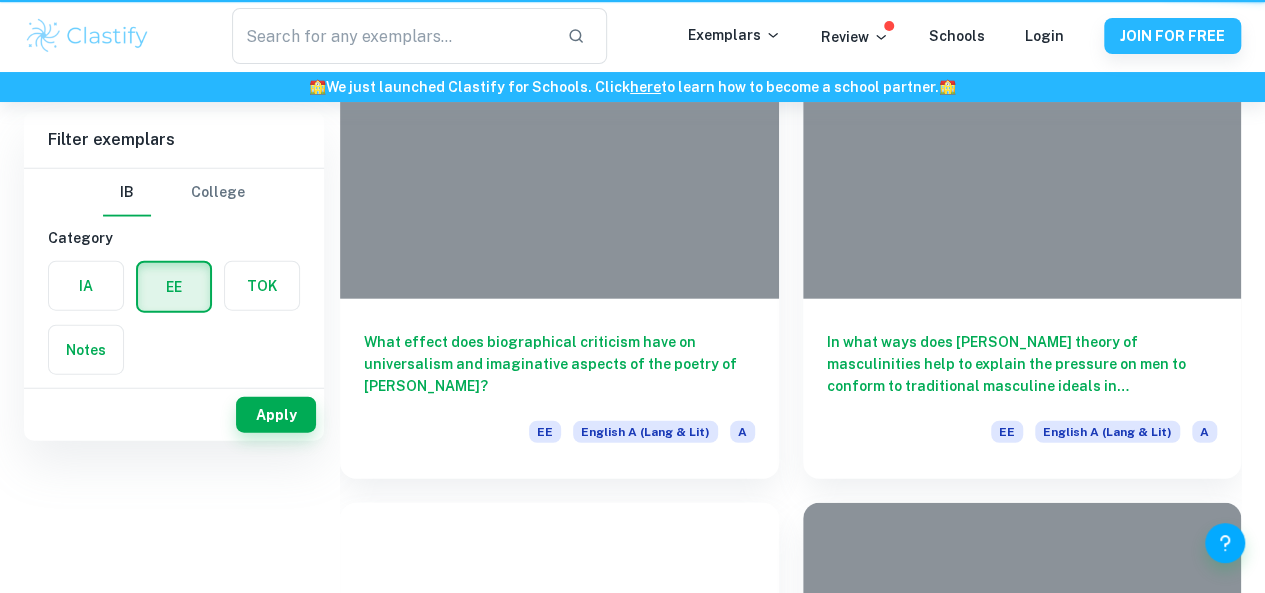 scroll, scrollTop: 0, scrollLeft: 0, axis: both 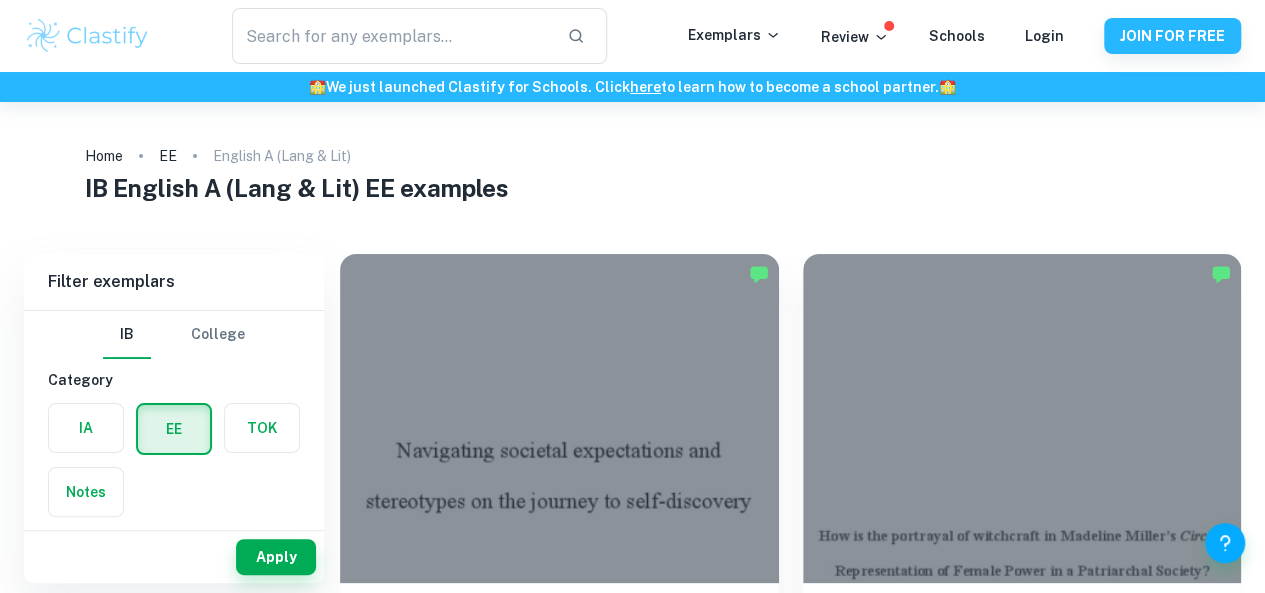 click on "Home EE English A (Lang & Lit) IB English A (Lang & Lit) EE examples Filter Filter exemplars IB College Category IA EE TOK Notes Subject Type a subject English A (Lang & Lit) Type a subject Criteria Select Grade A B C D E Session [DATE] [DATE] [DATE] [DATE] [DATE] [DATE] [DATE] [DATE] [DATE] [DATE] Other   Apply Filter exemplars IB College Category IA EE TOK Notes Subject Type a subject English A (Lang & Lit) Type a subject Criteria Select Grade A B C D E Session [DATE] [DATE] [DATE] [DATE] [DATE] [DATE] [DATE] [DATE] [DATE] [DATE] Other   Apply   How is identity explored through [PERSON_NAME] in [PERSON_NAME] The Leavers? EE English A (Lang & Lit) A How is the portrayal of witchcraft in [PERSON_NAME] Circe a Representation of [DEMOGRAPHIC_DATA] Power in a Patriarchal Society? EE English A (Lang & Lit) A Want full marks on your  EE ? Get expert feedback from an IB examiner!  🎯 Promoted Advertise with Clastify EE English A ([PERSON_NAME] & Lit) A A" at bounding box center [632, 6335] 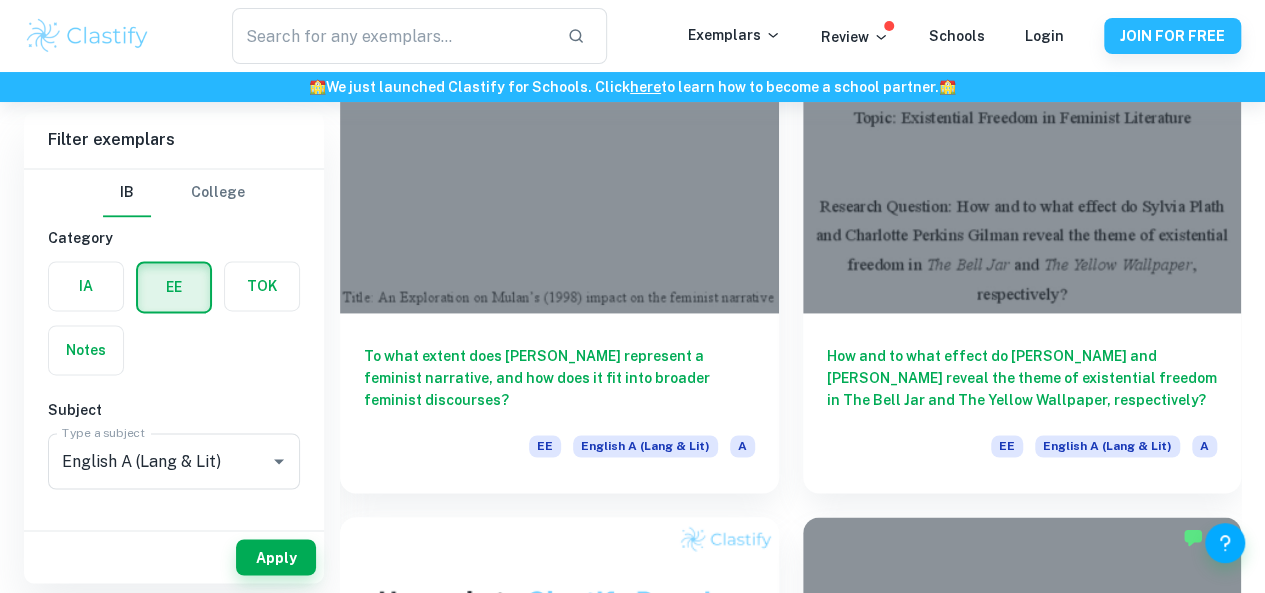 scroll, scrollTop: 1151, scrollLeft: 0, axis: vertical 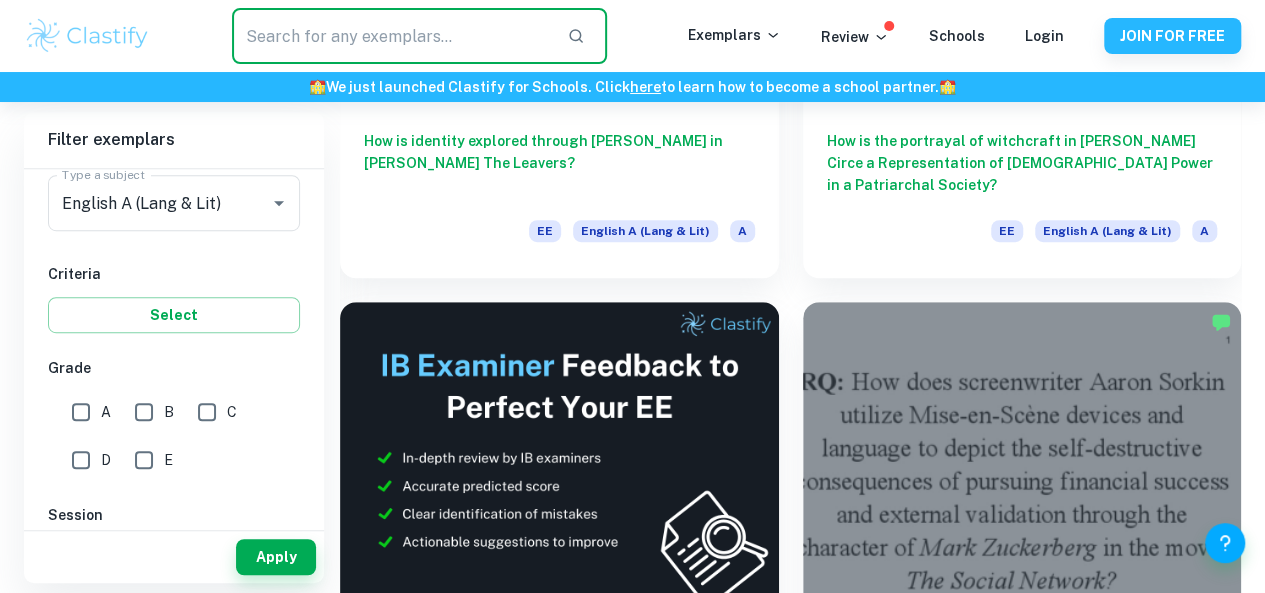 click at bounding box center [392, 36] 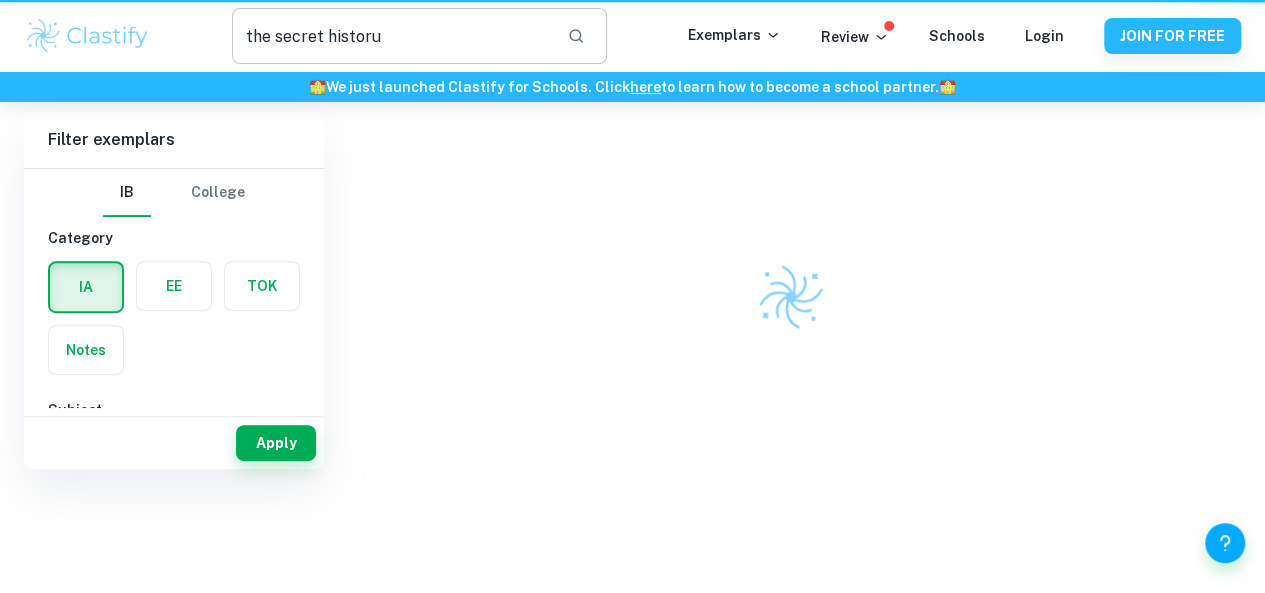 scroll, scrollTop: 0, scrollLeft: 0, axis: both 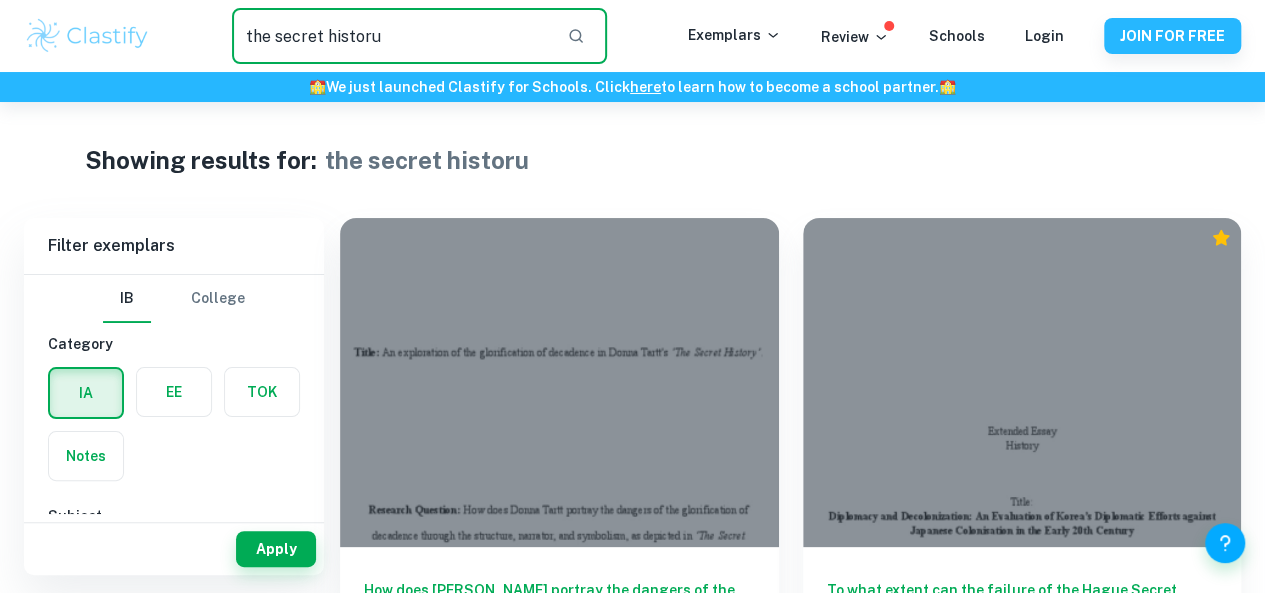 click on "the secret historu" at bounding box center (392, 36) 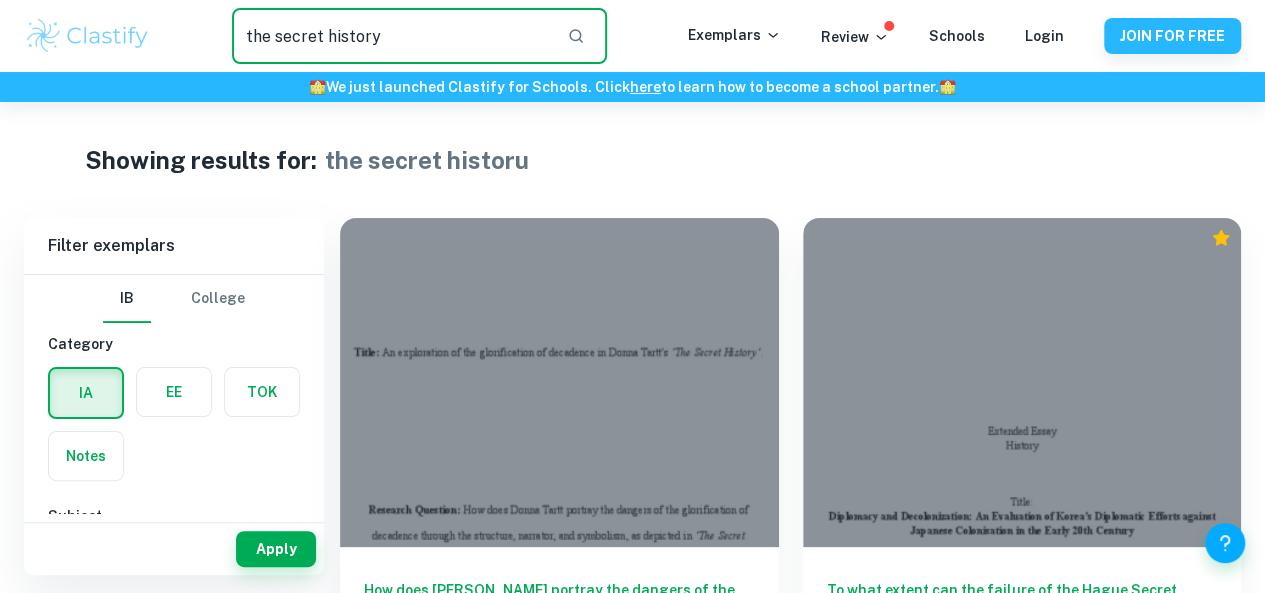 type on "the secret history" 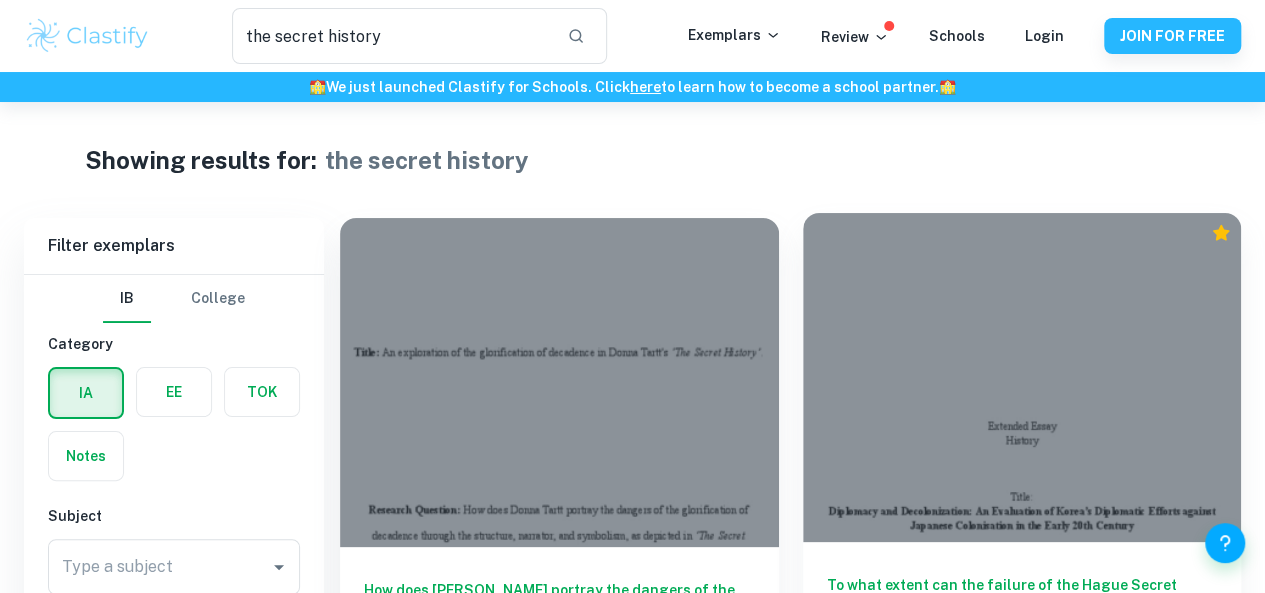 scroll, scrollTop: 102, scrollLeft: 0, axis: vertical 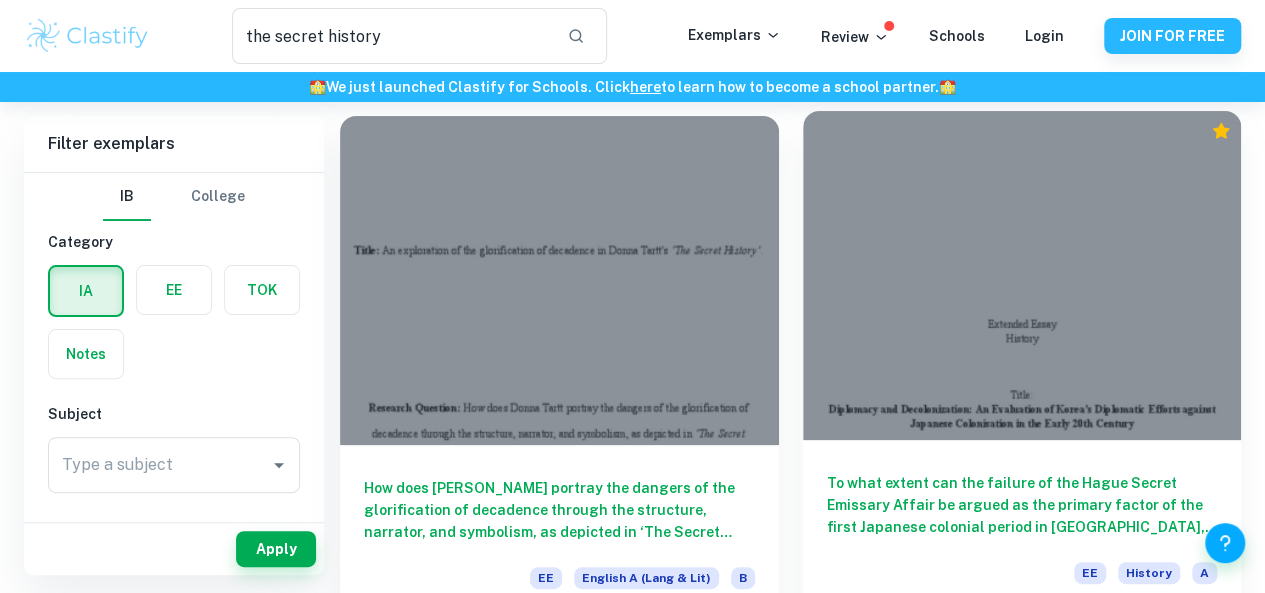 click on "To what extent can the failure of the Hague Secret Emissary Affair be argued as the primary
factor of the first Japanese colonial period in [GEOGRAPHIC_DATA], [DATE]-[DATE]? EE History A" at bounding box center [1022, 530] 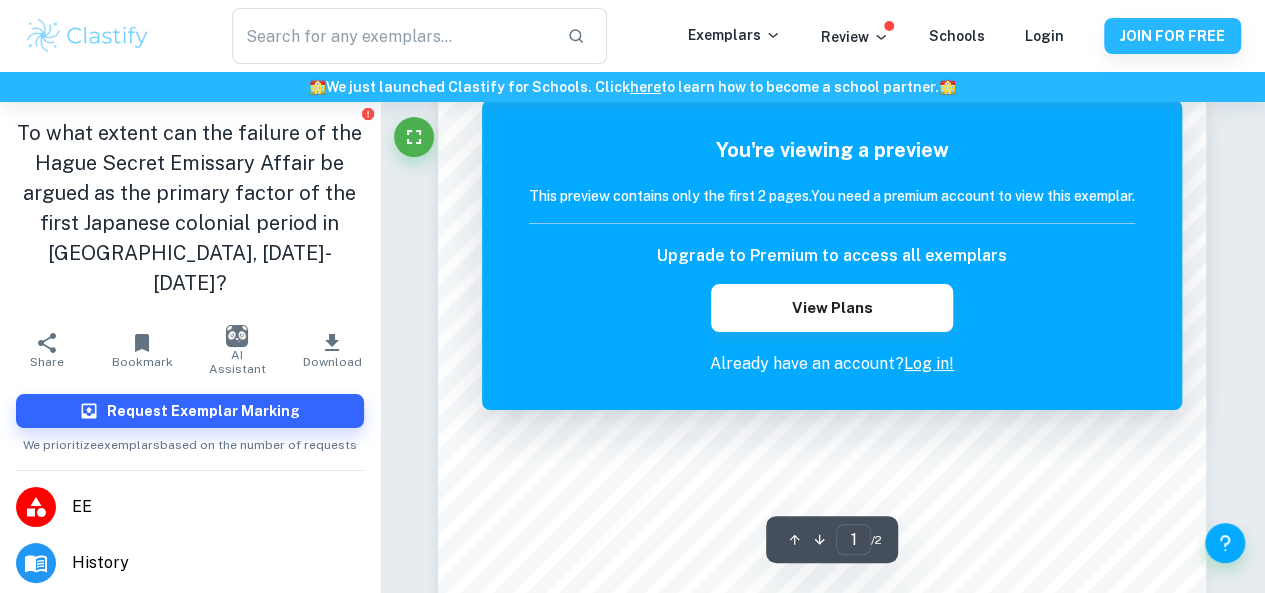 scroll, scrollTop: 1037, scrollLeft: 0, axis: vertical 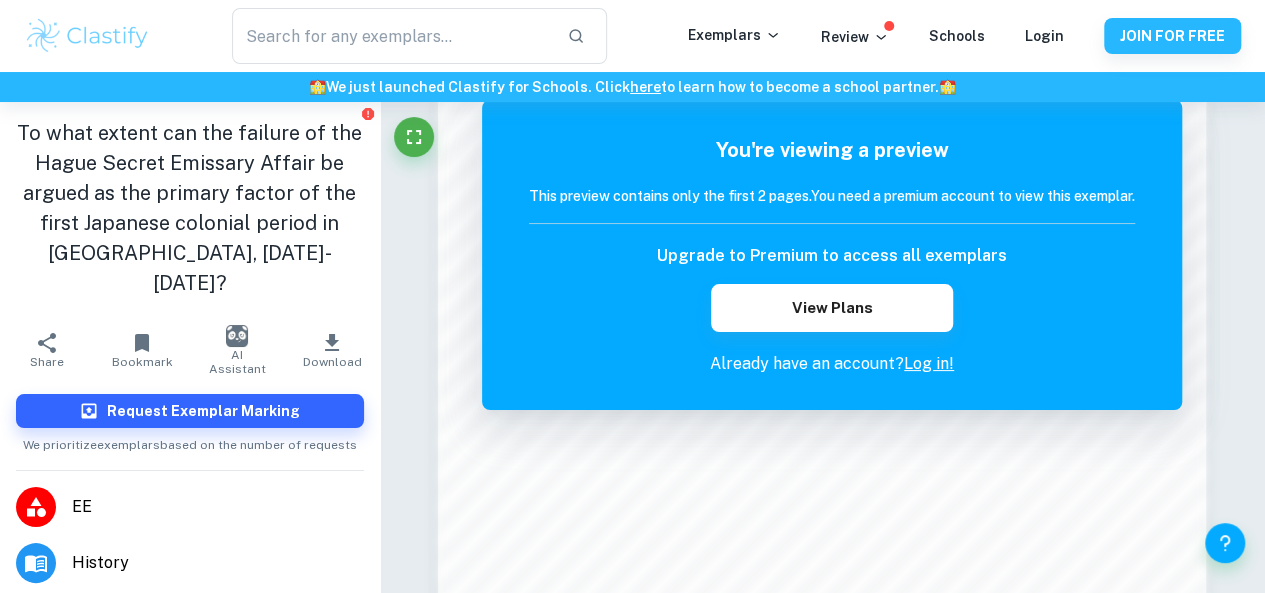 type on "the secret history" 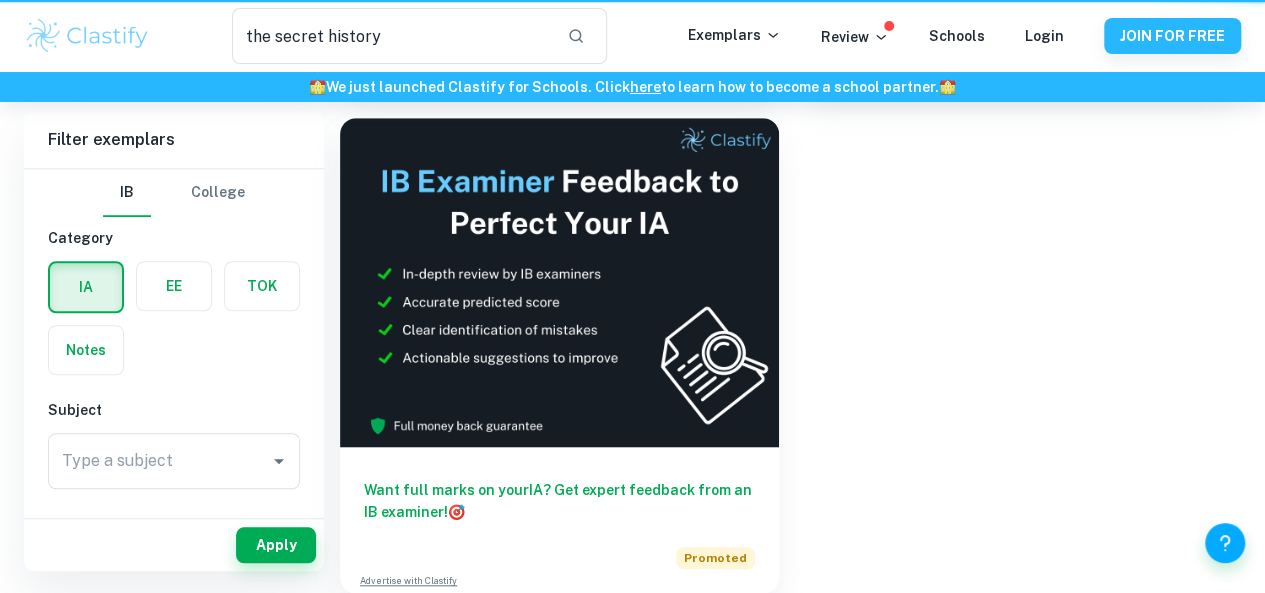 scroll, scrollTop: 102, scrollLeft: 0, axis: vertical 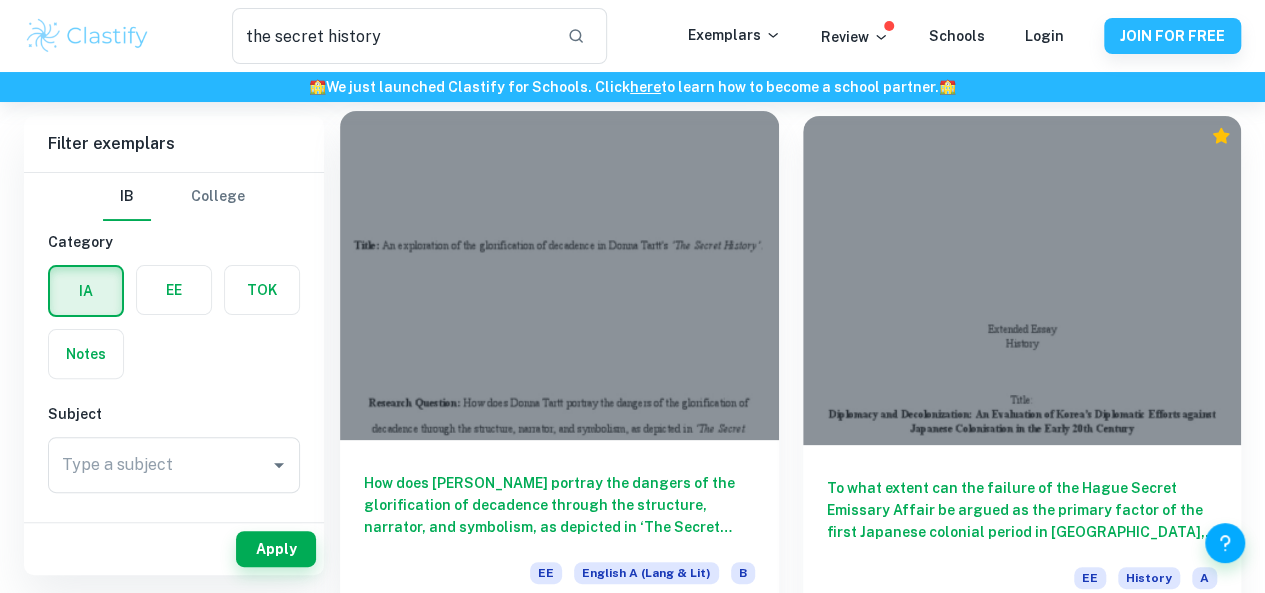 click at bounding box center [559, 275] 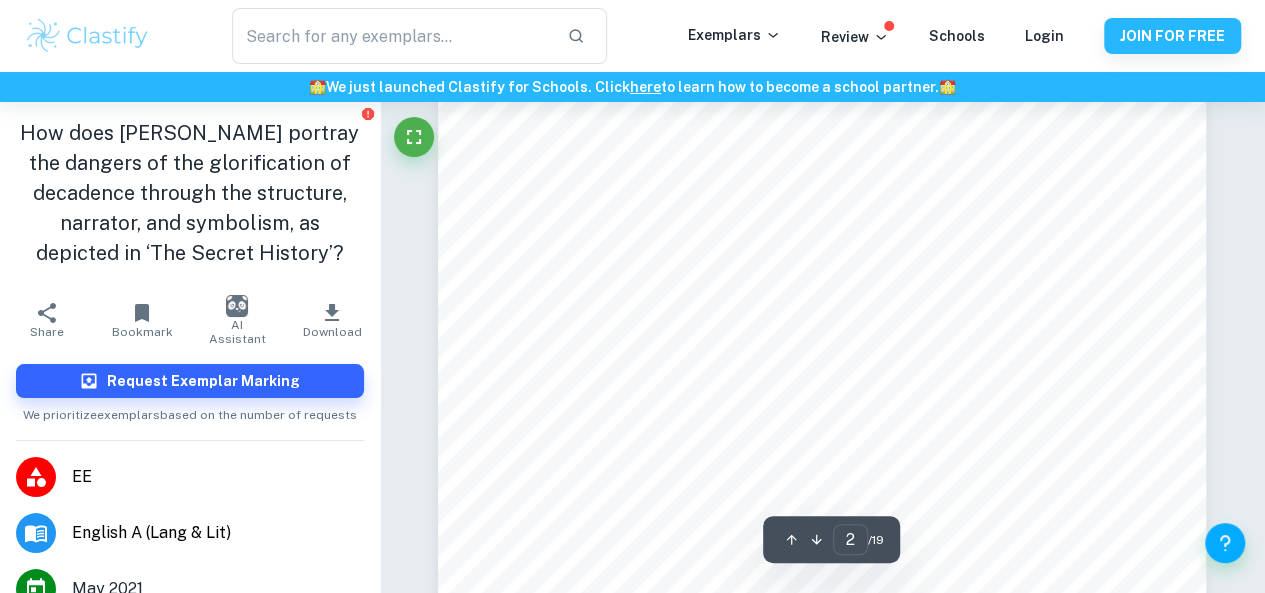 scroll, scrollTop: 1567, scrollLeft: 0, axis: vertical 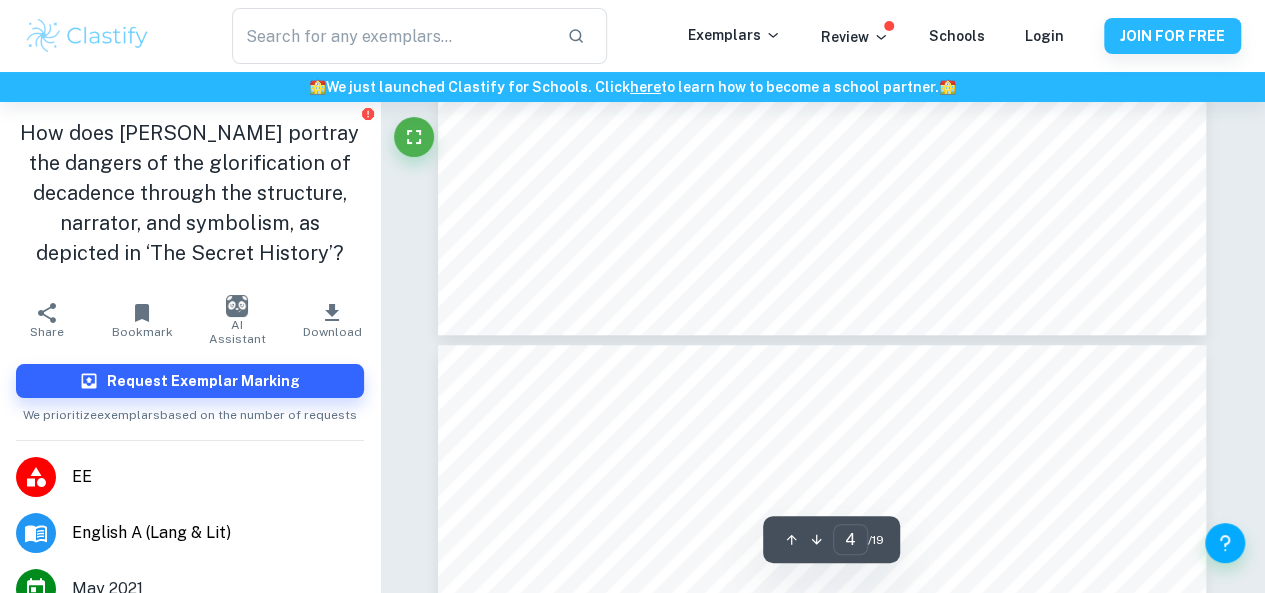 type on "5" 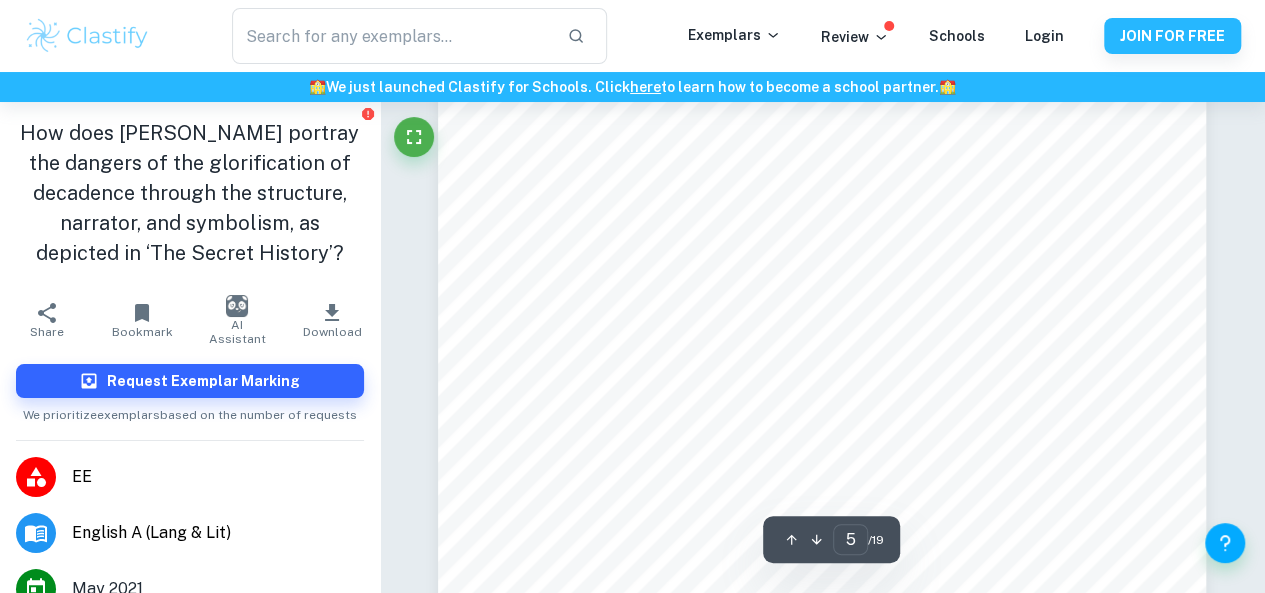 scroll, scrollTop: 4920, scrollLeft: 0, axis: vertical 